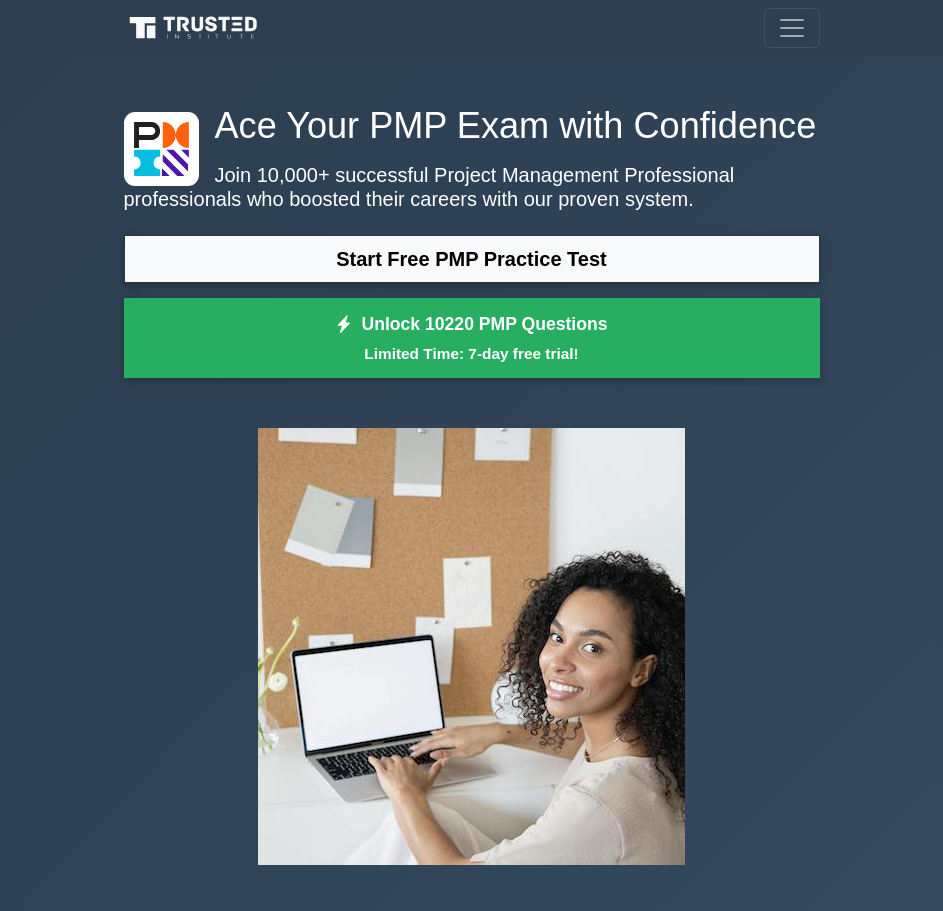 scroll, scrollTop: 0, scrollLeft: 0, axis: both 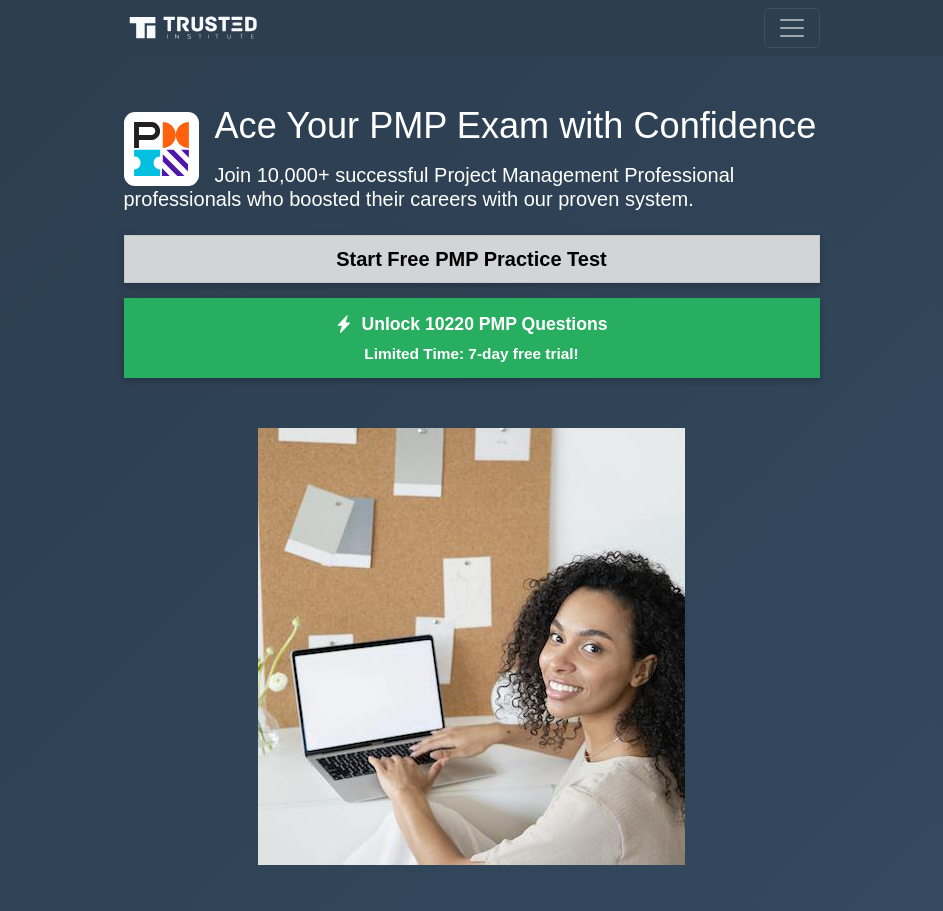 click on "Start Free PMP Practice Test" at bounding box center [472, 259] 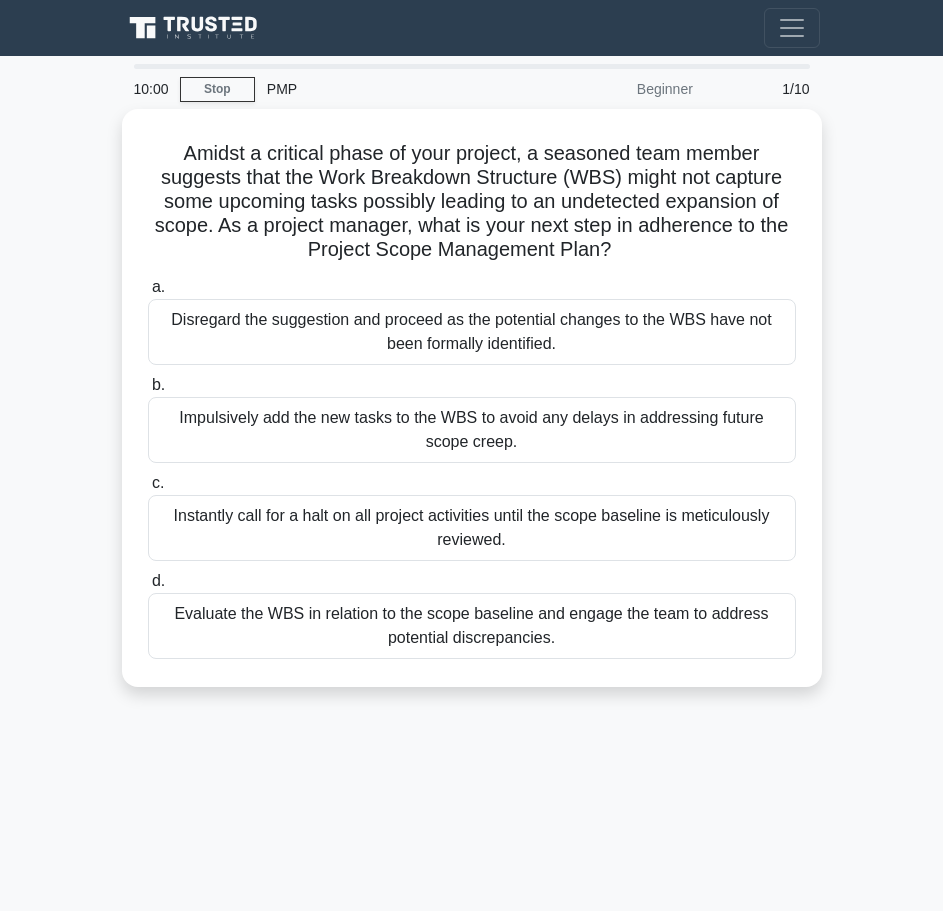scroll, scrollTop: 0, scrollLeft: 0, axis: both 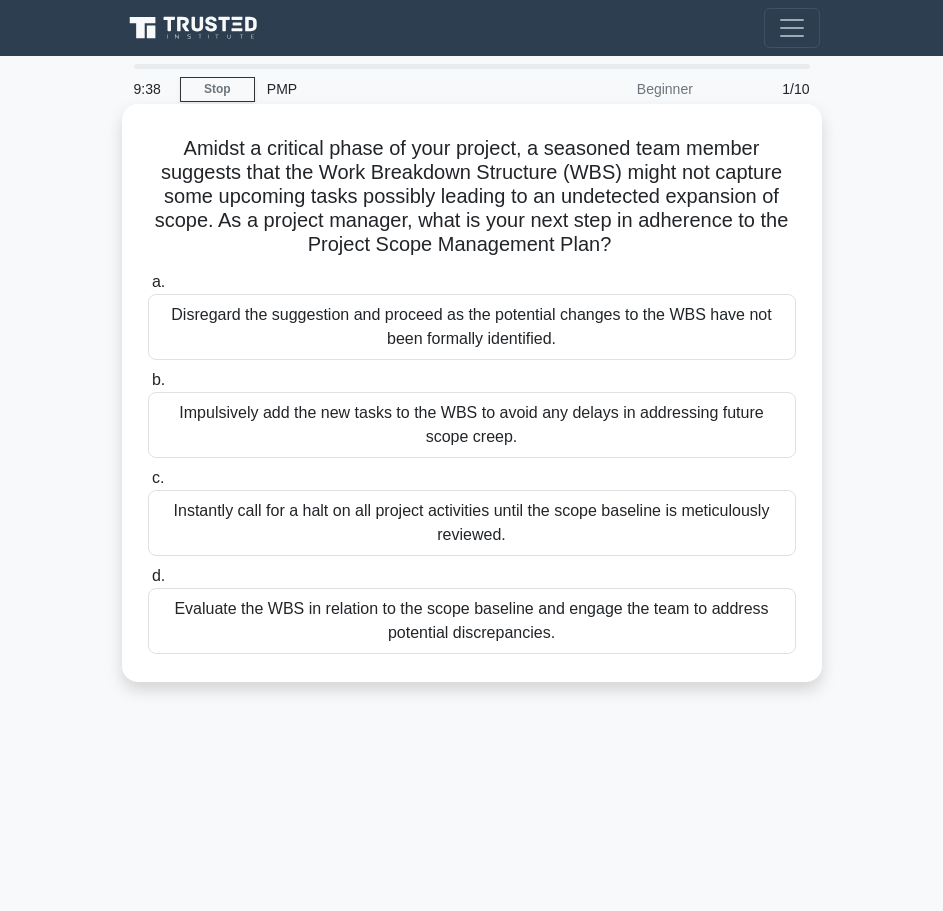 click on "Evaluate the WBS in relation to the scope baseline and engage the team to address potential discrepancies." at bounding box center [472, 621] 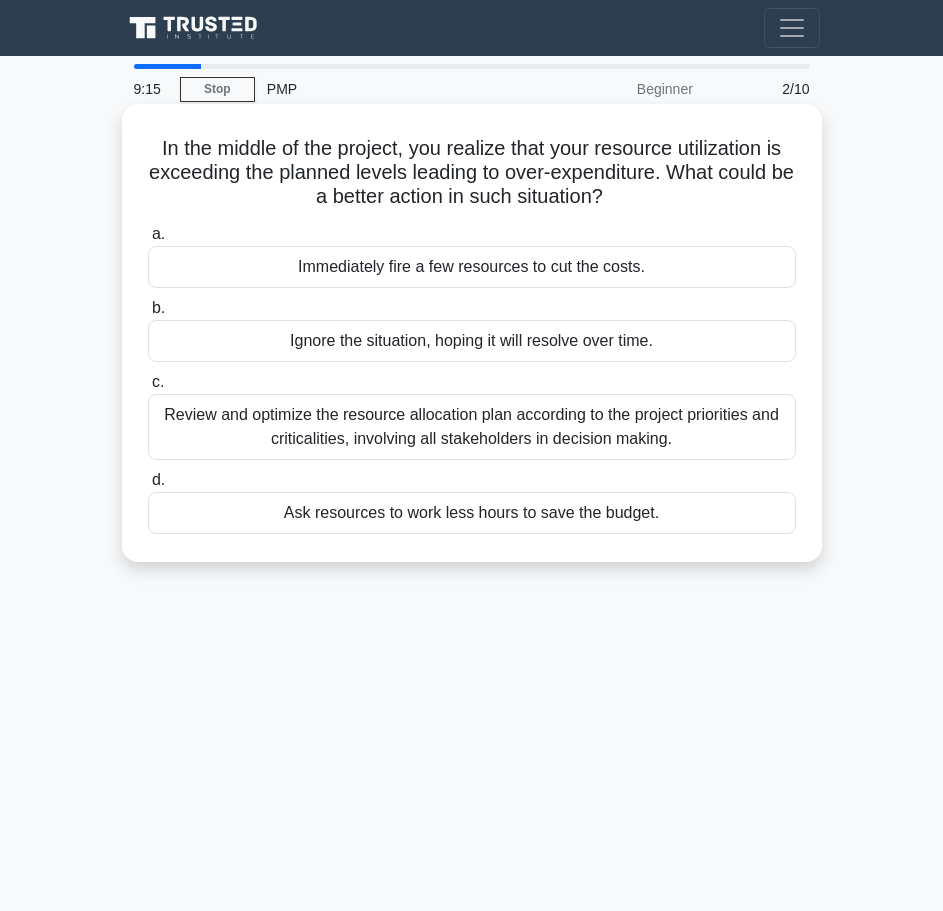 click on "Review and optimize the resource allocation plan according to the project priorities and criticalities, involving all stakeholders in decision making." at bounding box center [472, 427] 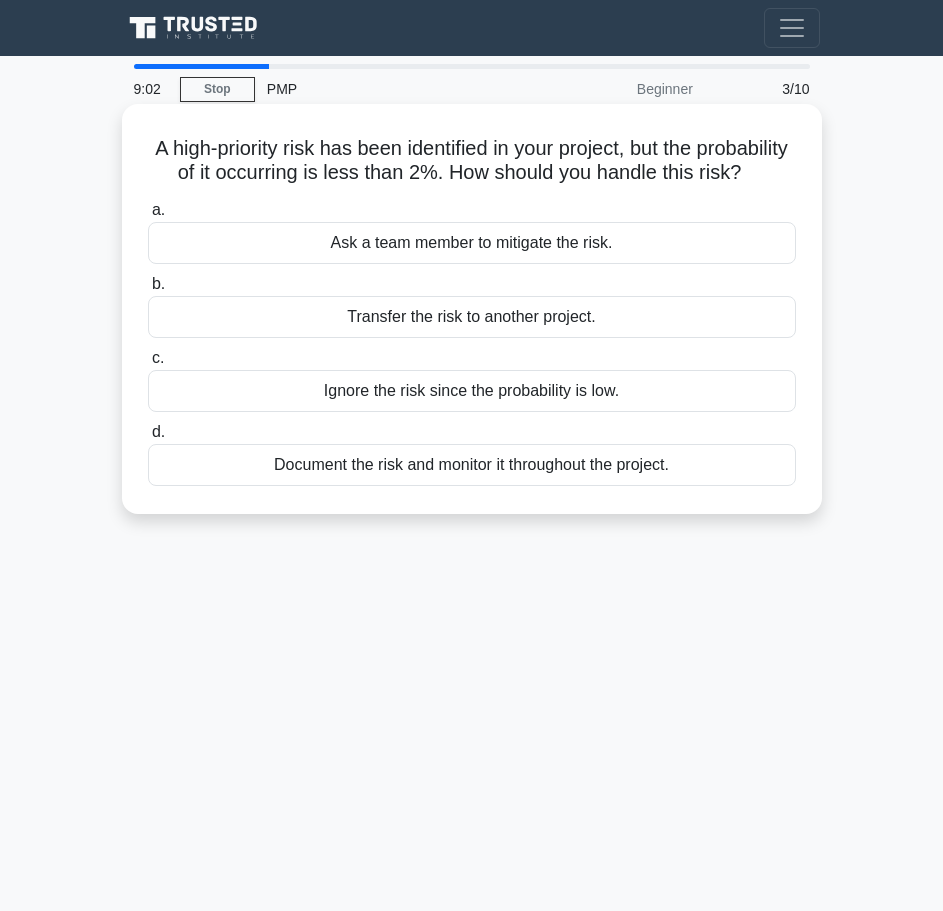 click on "Document the risk and monitor it throughout the project." at bounding box center (472, 465) 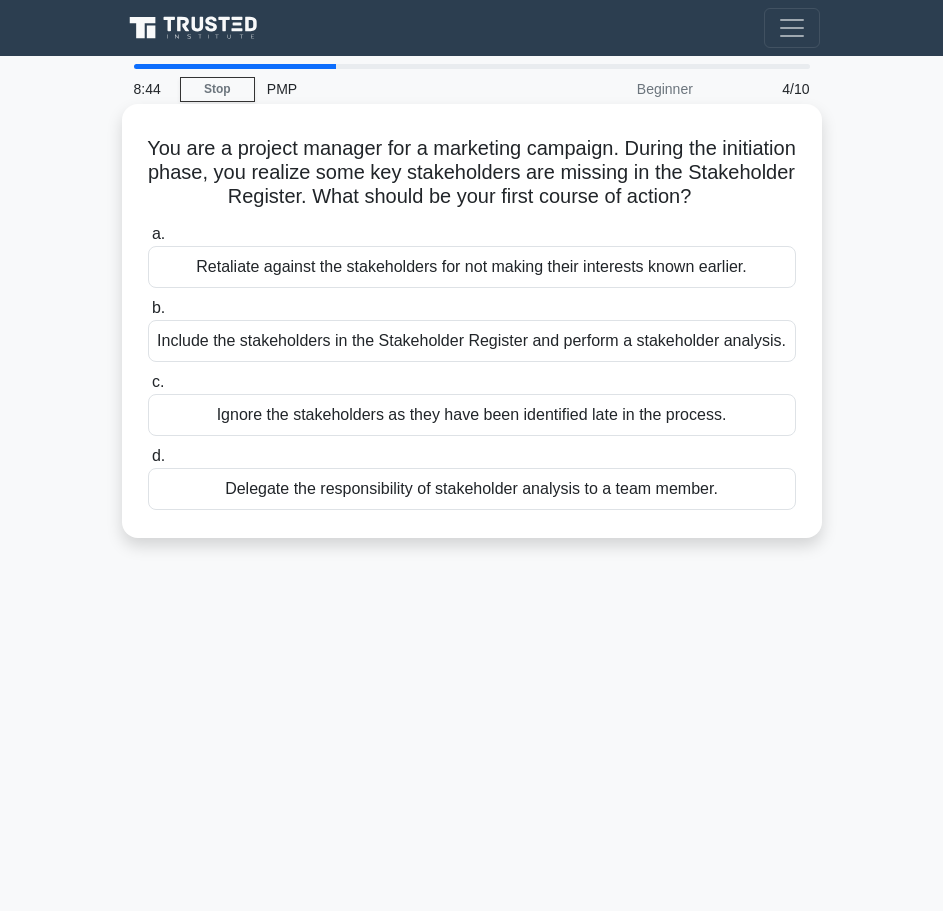click on "Include the stakeholders in the Stakeholder Register and perform a stakeholder analysis." at bounding box center (472, 341) 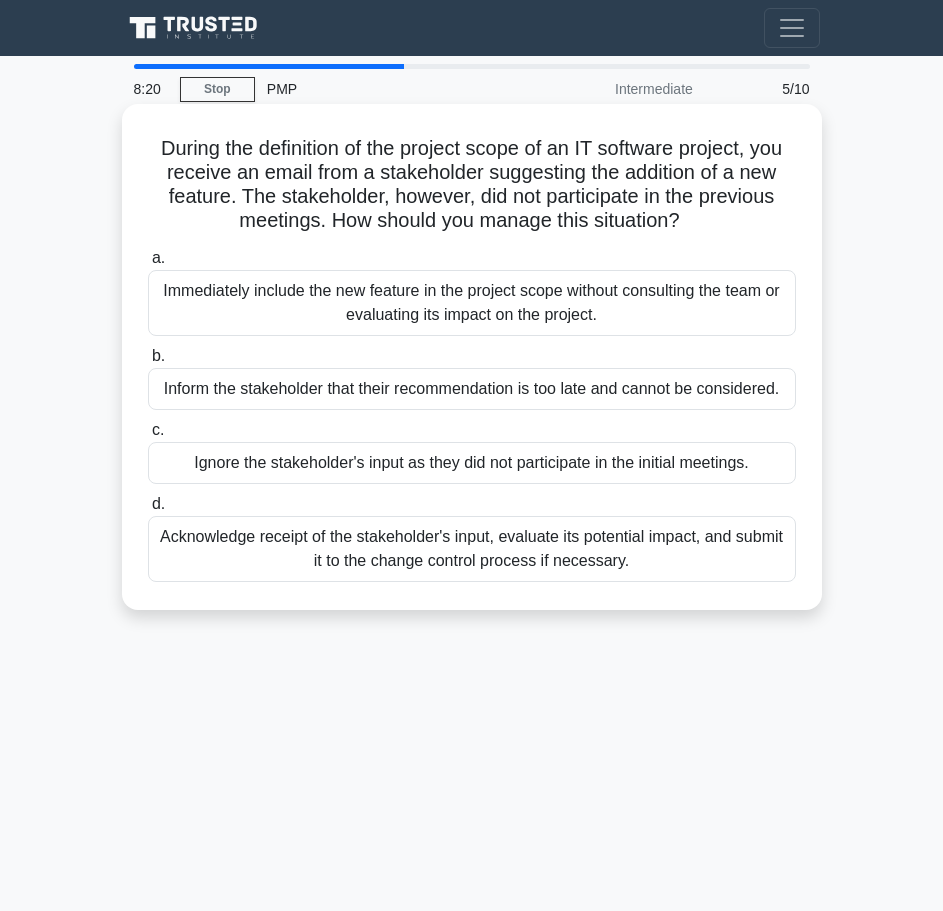 click on "Acknowledge receipt of the stakeholder's input, evaluate its potential impact, and submit it to the change control process if necessary." at bounding box center (472, 549) 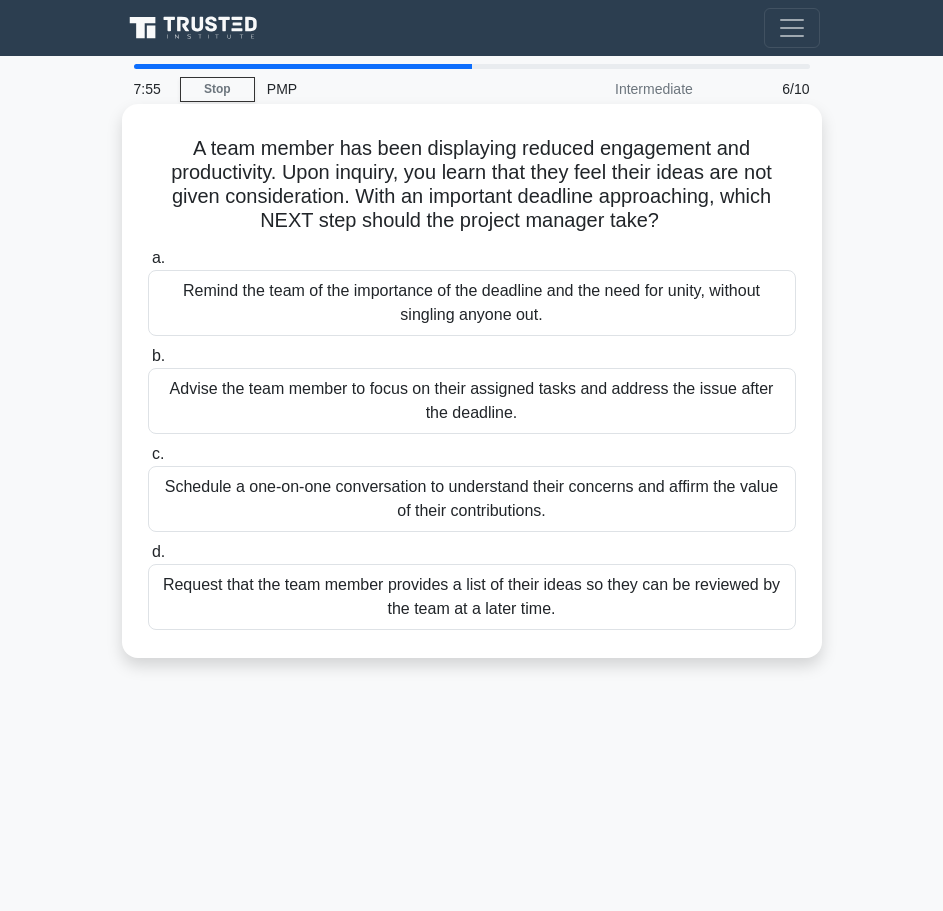 click on "Schedule a one-on-one conversation to understand their concerns and affirm the value of their contributions." at bounding box center (472, 499) 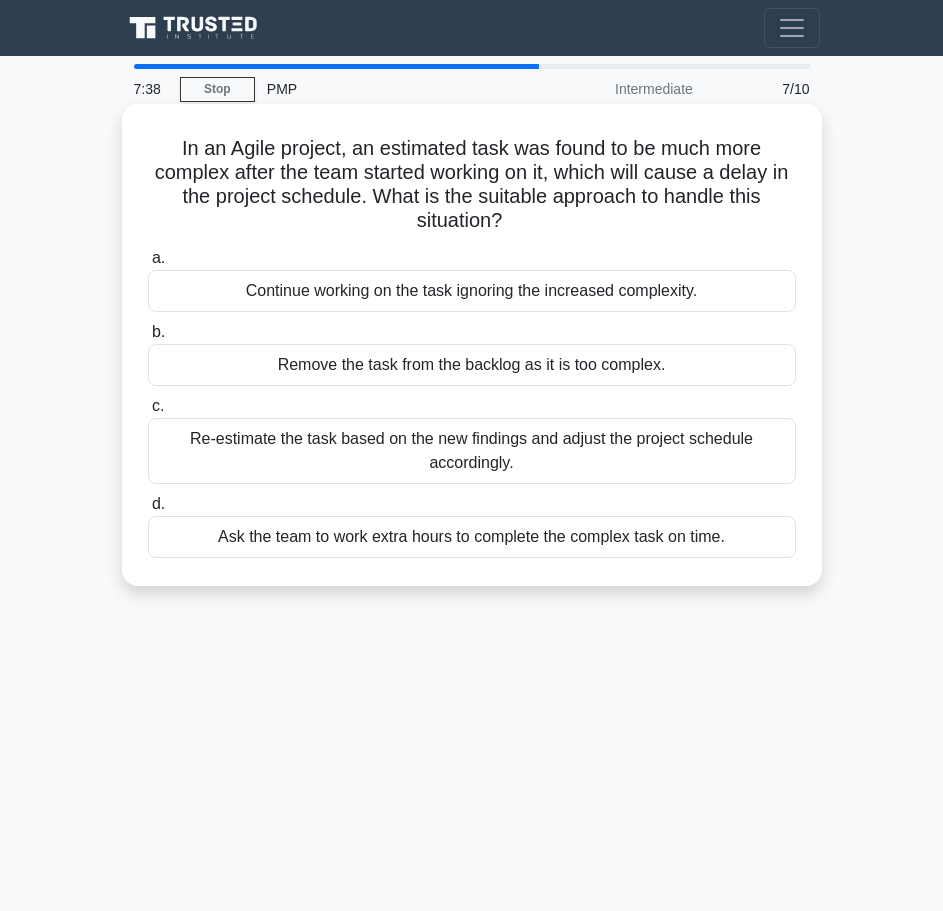 click on "Re-estimate the task based on the new findings and adjust the project schedule accordingly." at bounding box center [472, 451] 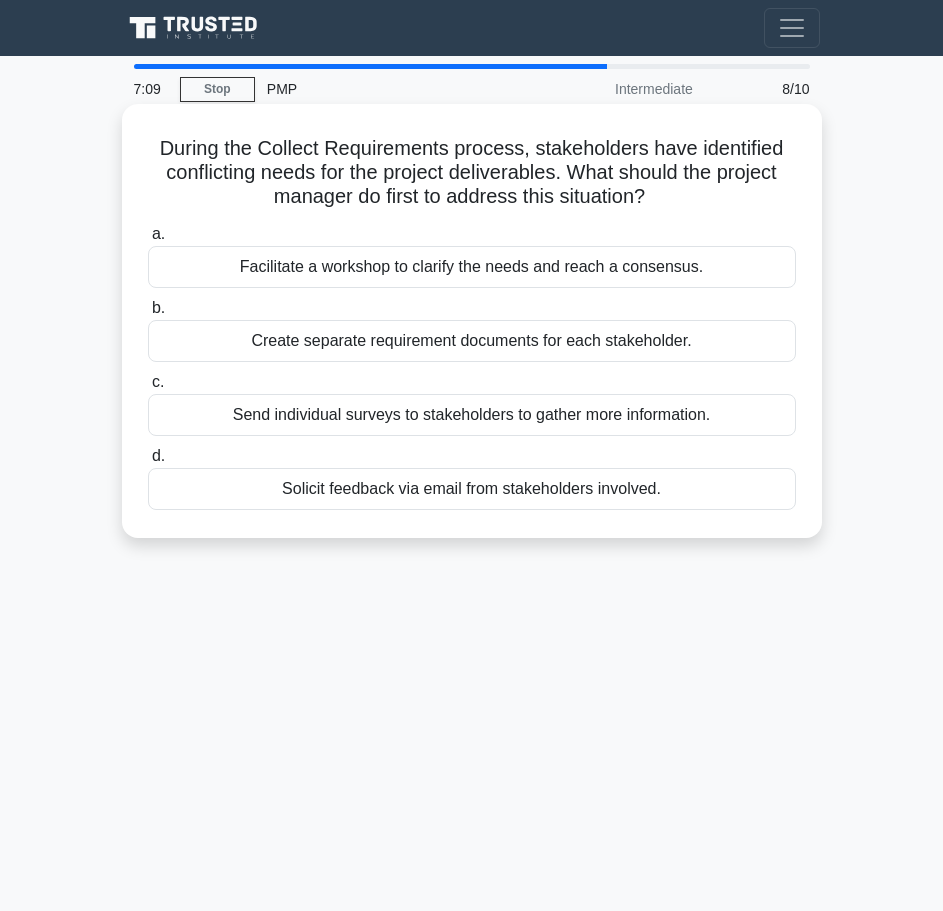 click on "Facilitate a workshop to clarify the needs and reach a consensus." at bounding box center [472, 267] 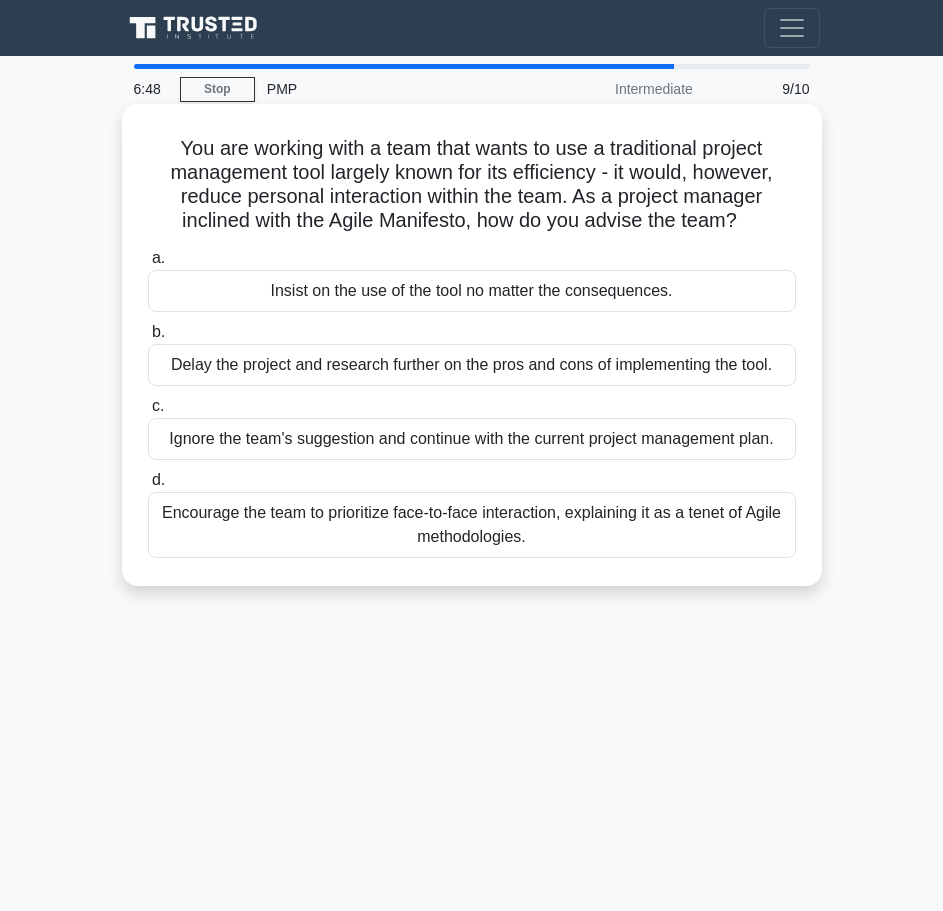 click on "Encourage the team to prioritize face-to-face interaction, explaining it as a tenet of Agile methodologies." at bounding box center (472, 525) 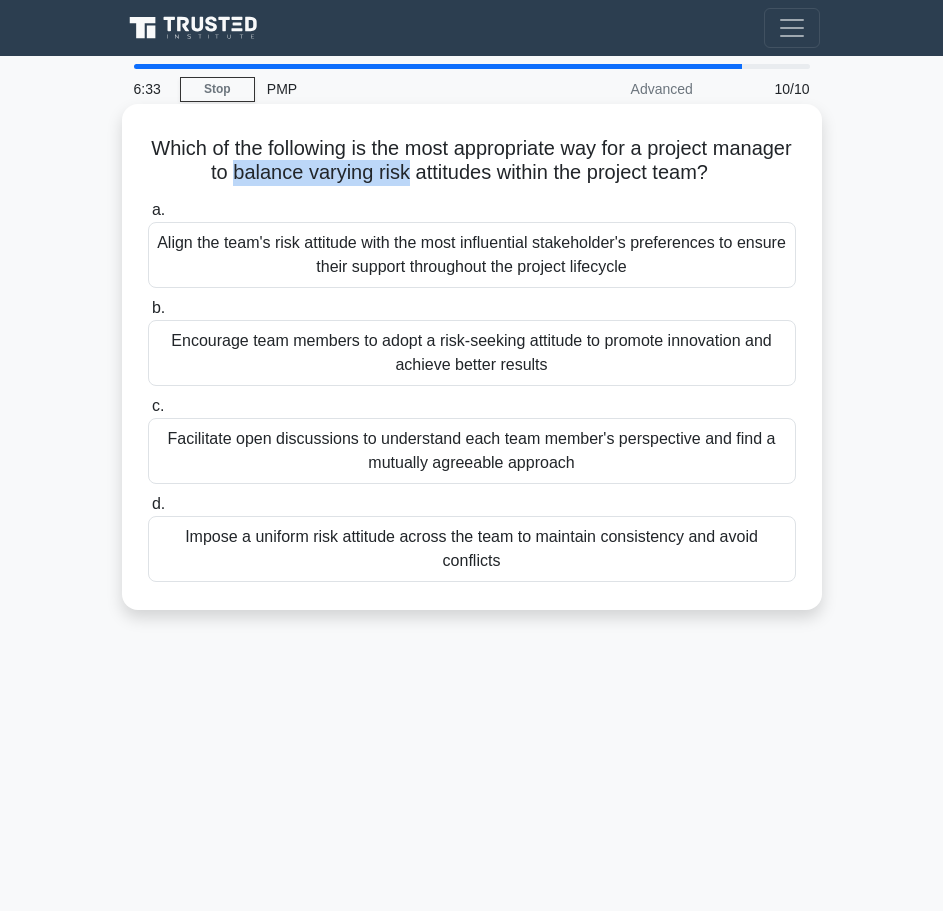 drag, startPoint x: 270, startPoint y: 169, endPoint x: 442, endPoint y: 172, distance: 172.02615 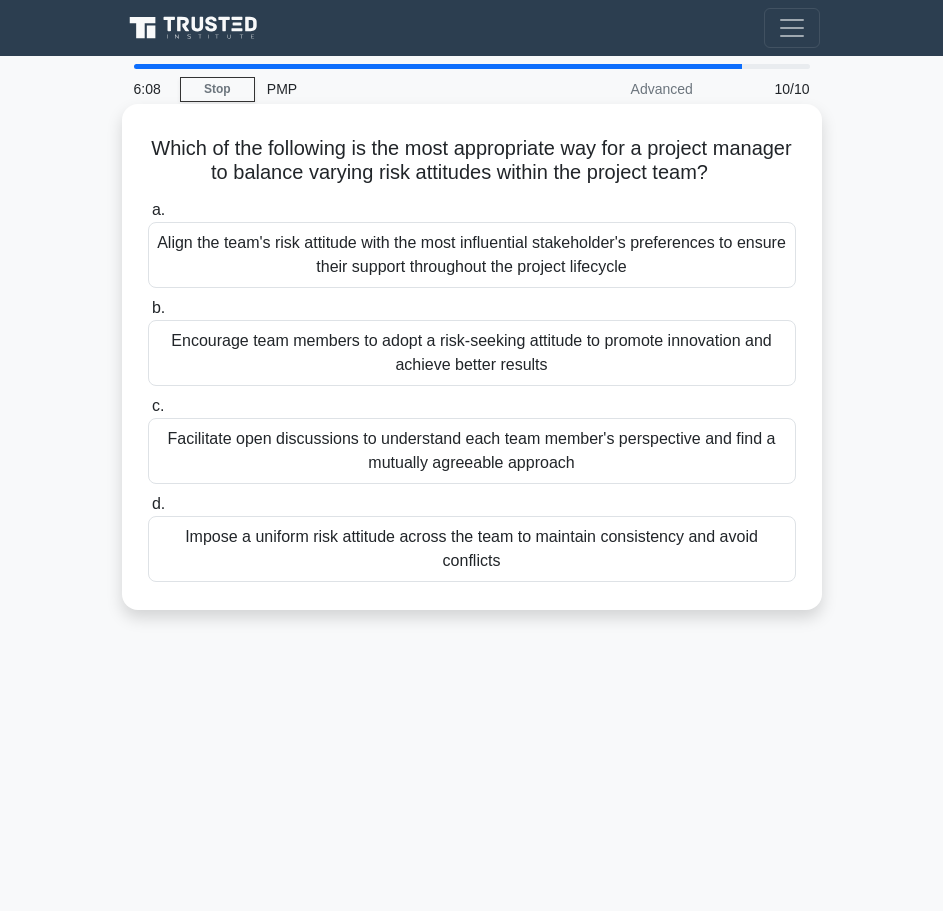 click on "Encourage team members to adopt a risk-seeking attitude to promote innovation and achieve better results" at bounding box center [472, 353] 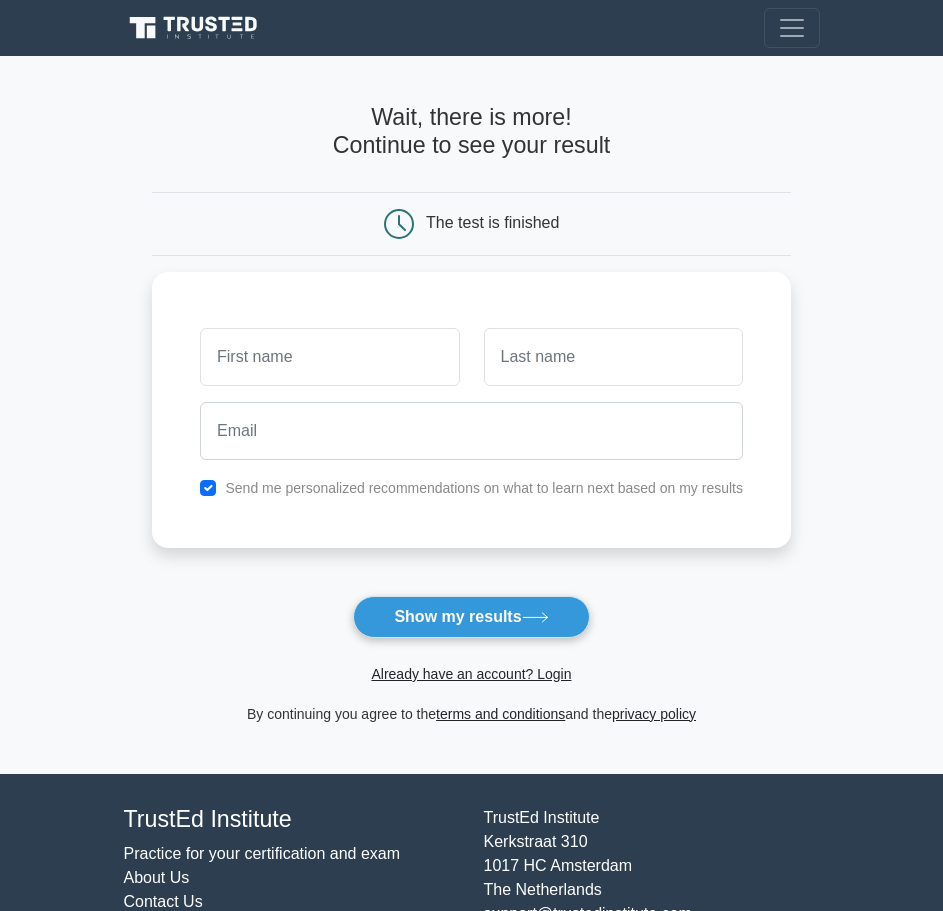 scroll, scrollTop: 0, scrollLeft: 0, axis: both 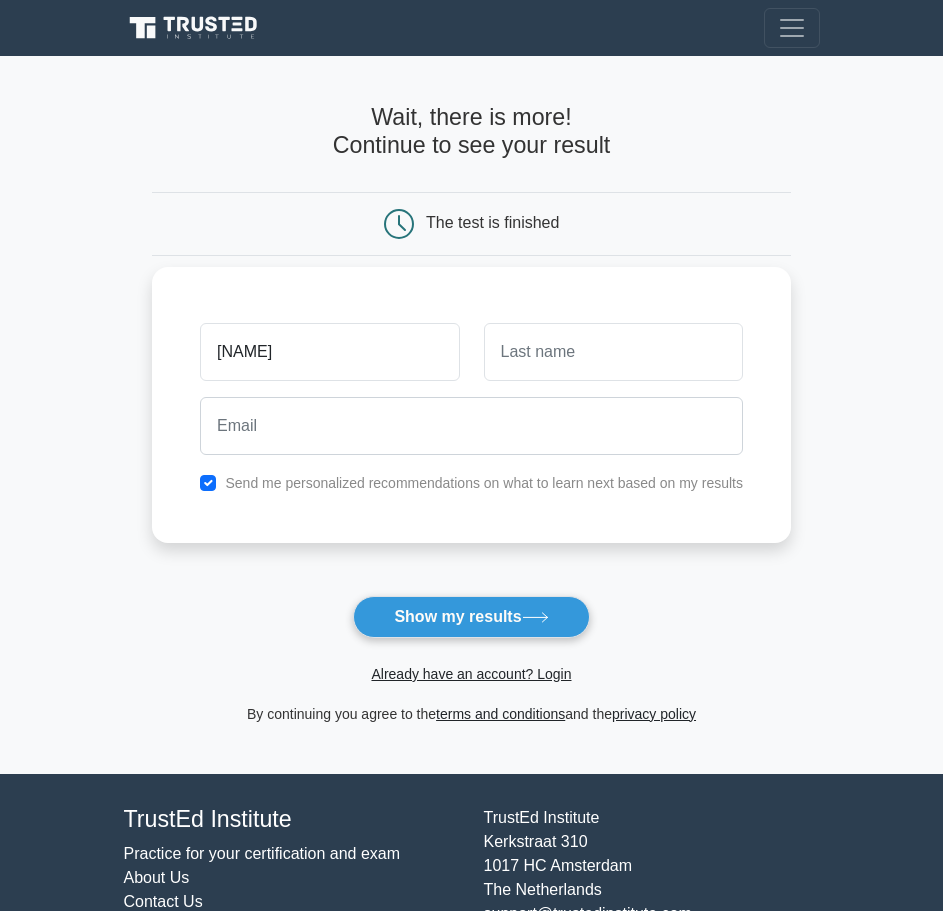 type on "akon" 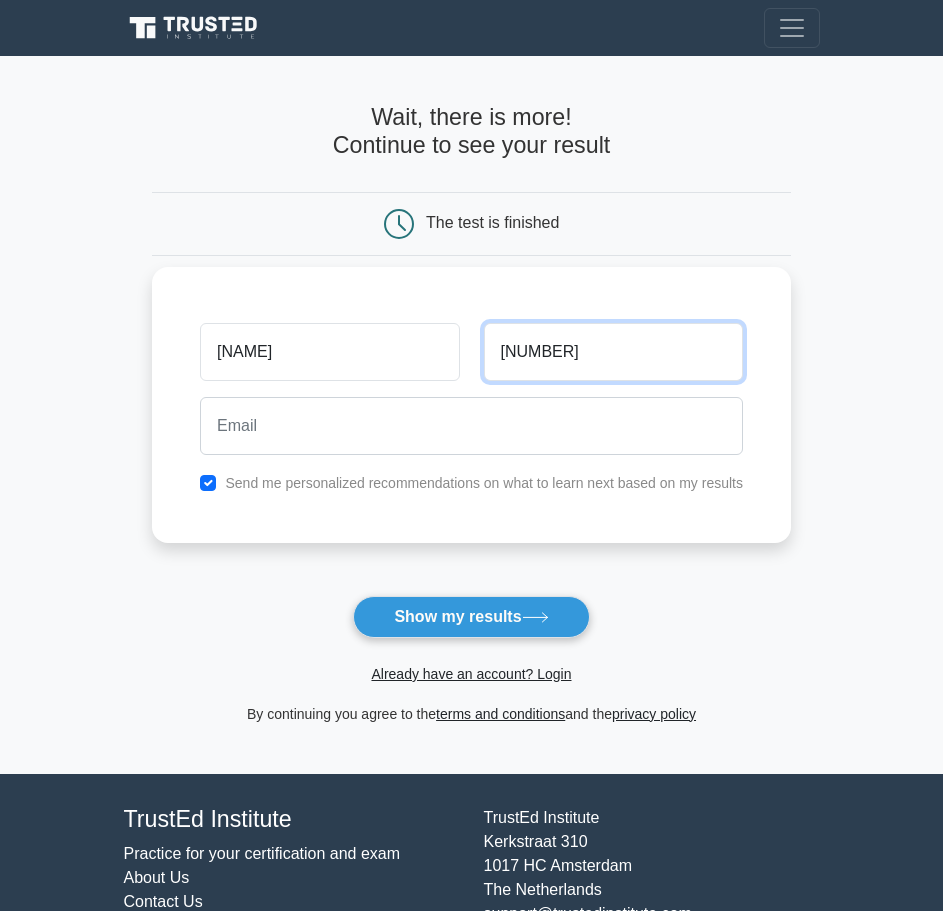 type on "2721" 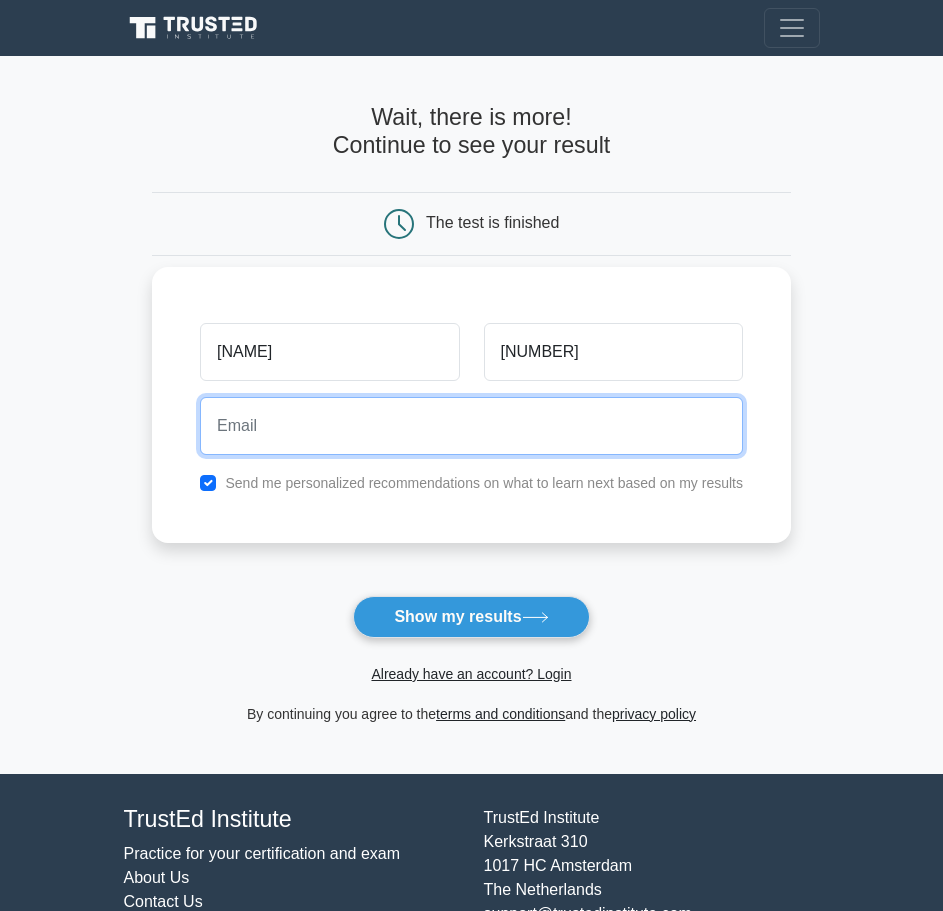 click at bounding box center [471, 426] 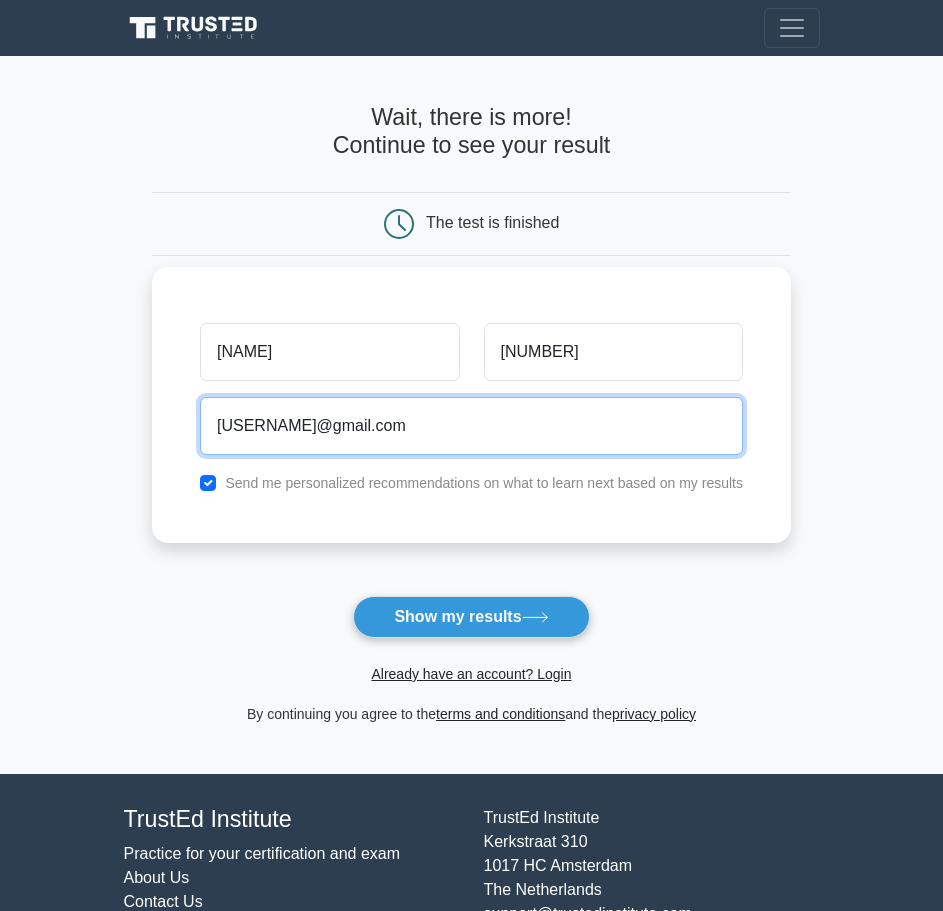 type on "akon2721@gmail.com" 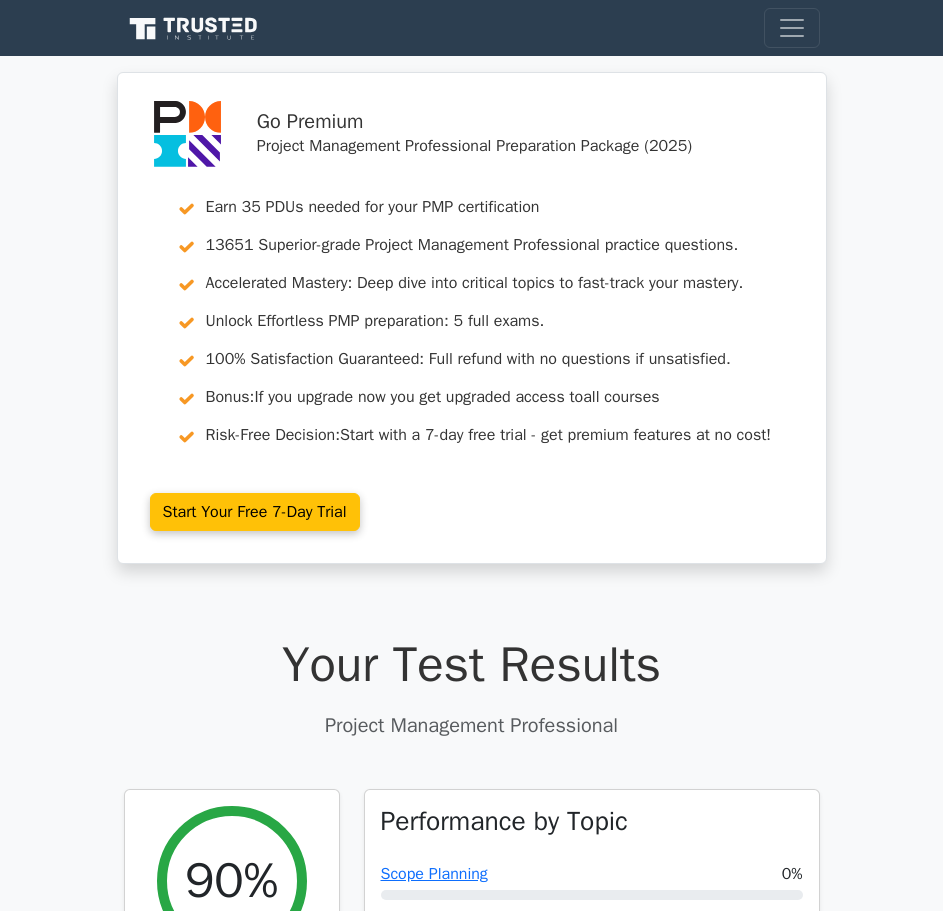 scroll, scrollTop: 0, scrollLeft: 0, axis: both 